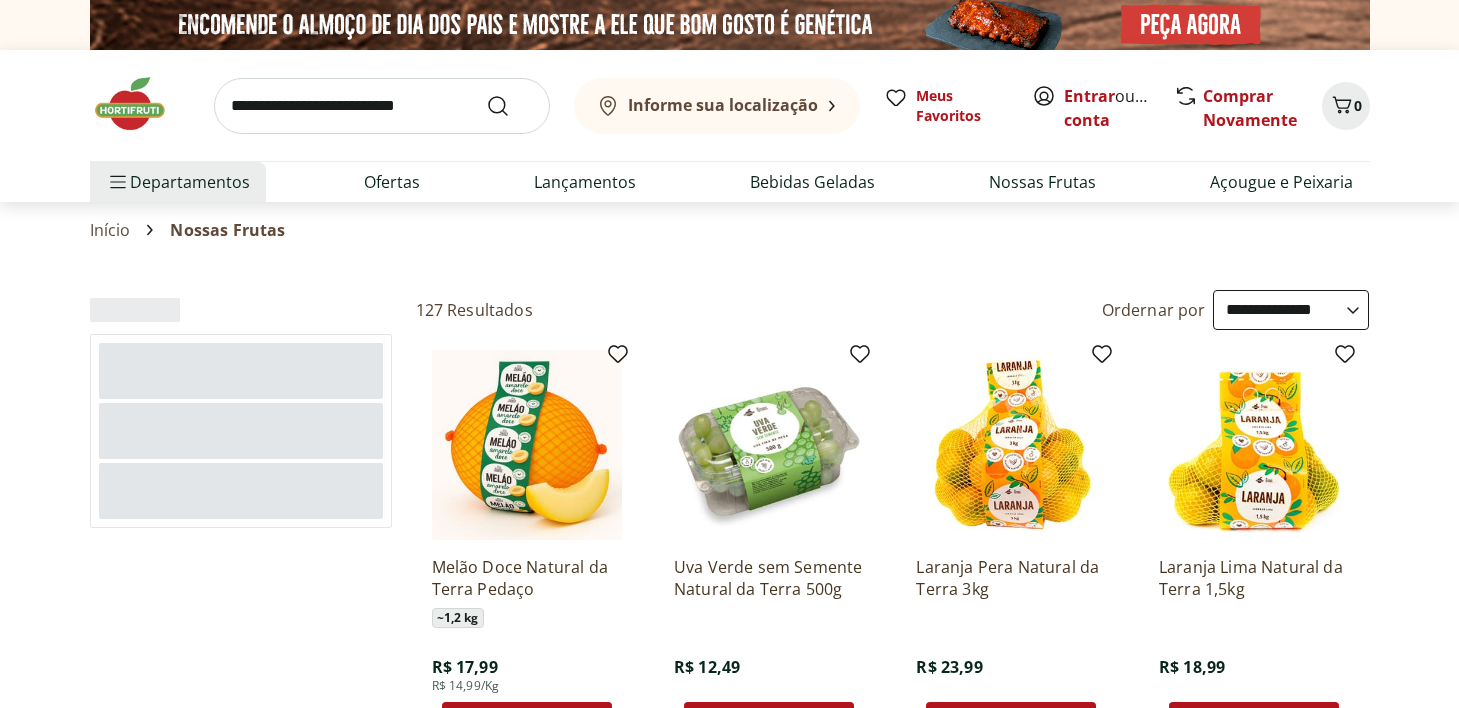 select on "**********" 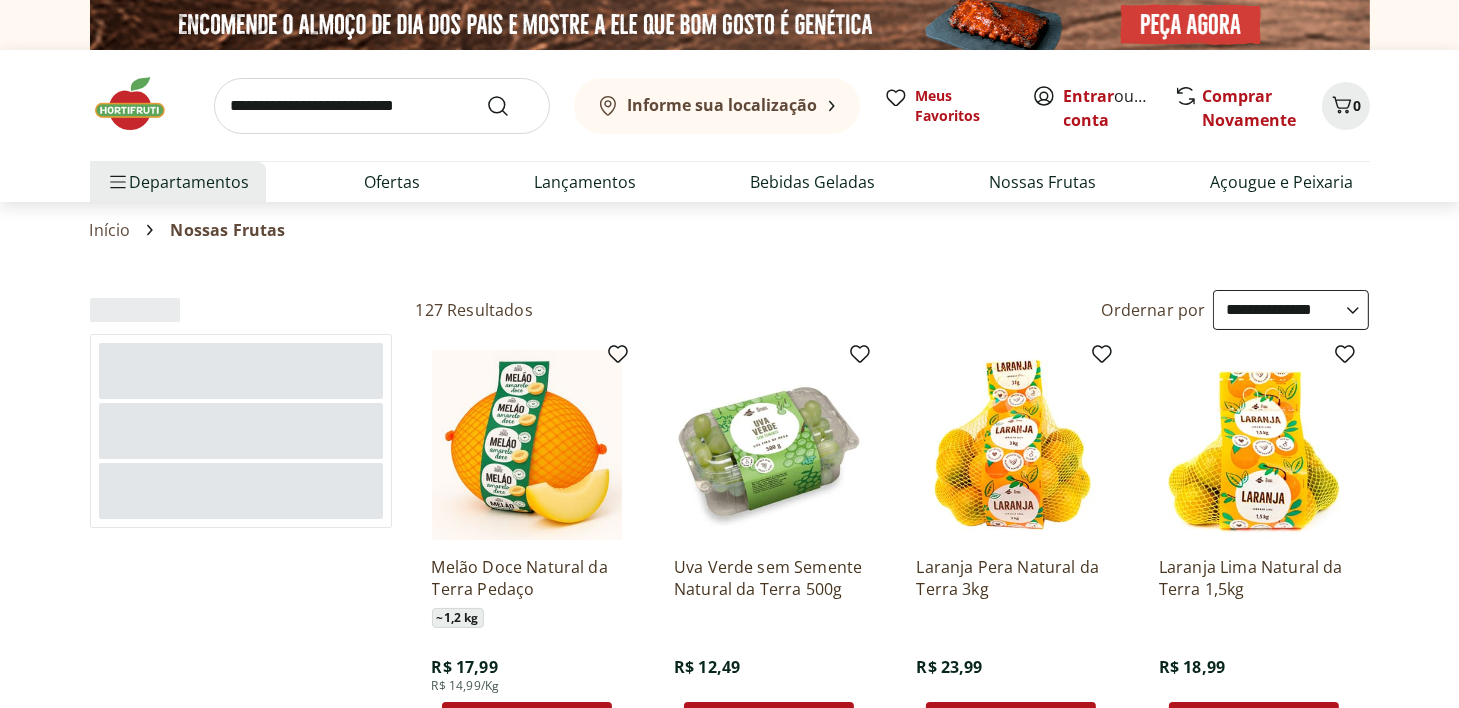 scroll, scrollTop: 0, scrollLeft: 0, axis: both 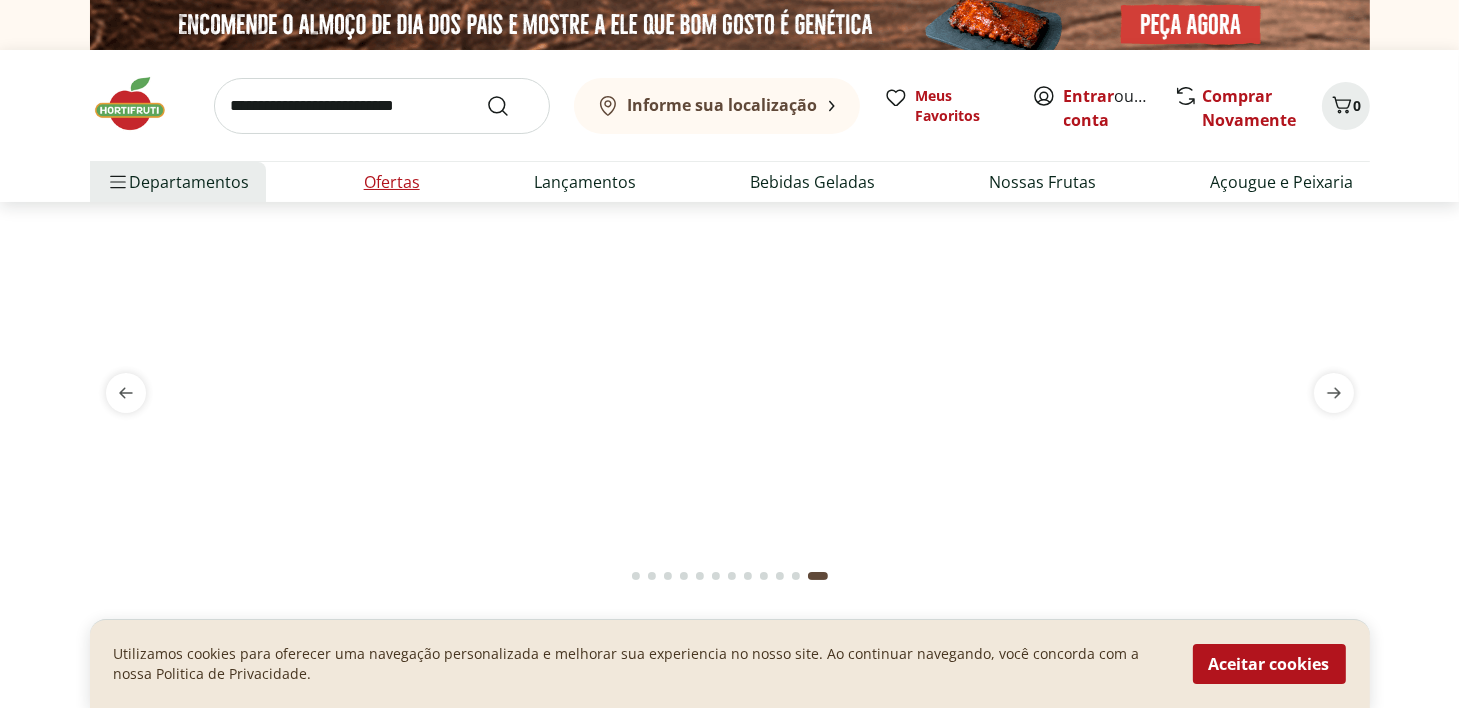 click on "Ofertas" at bounding box center [392, 182] 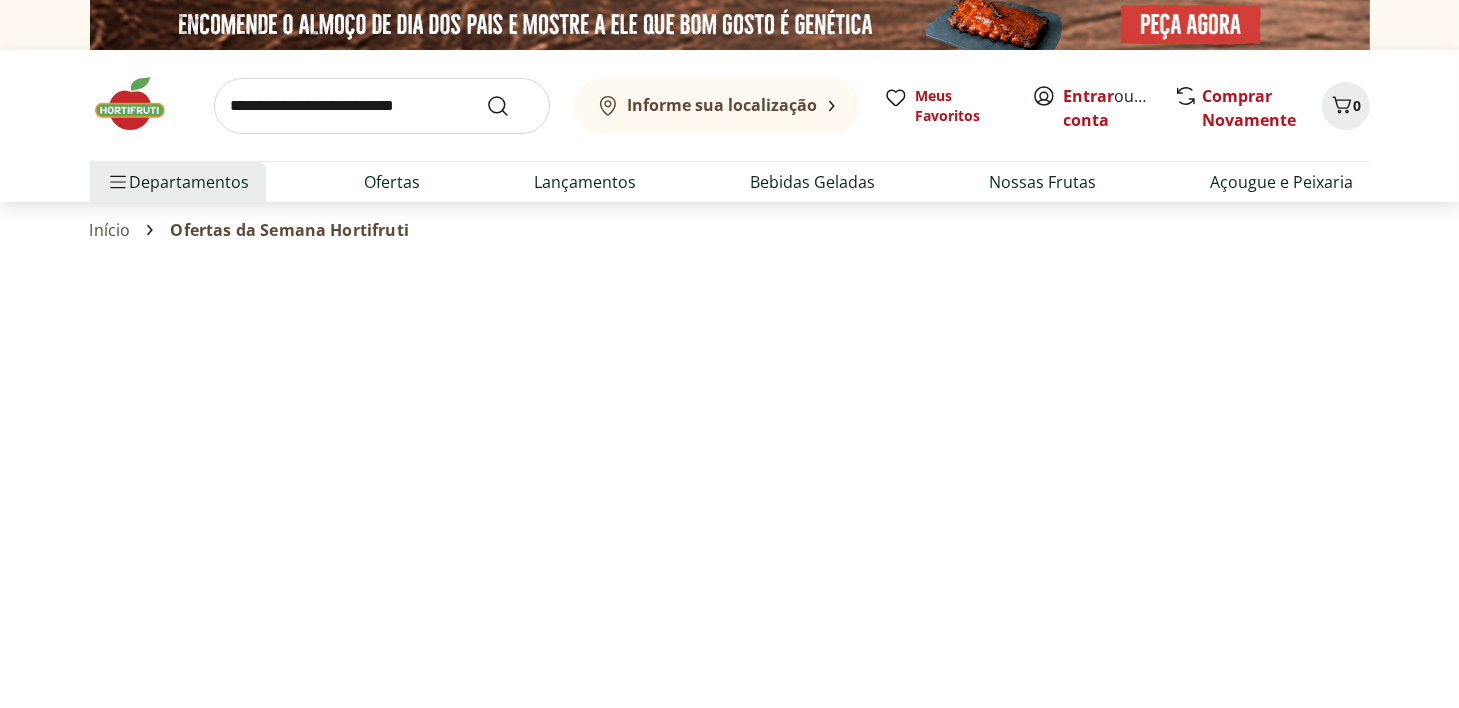 select on "**********" 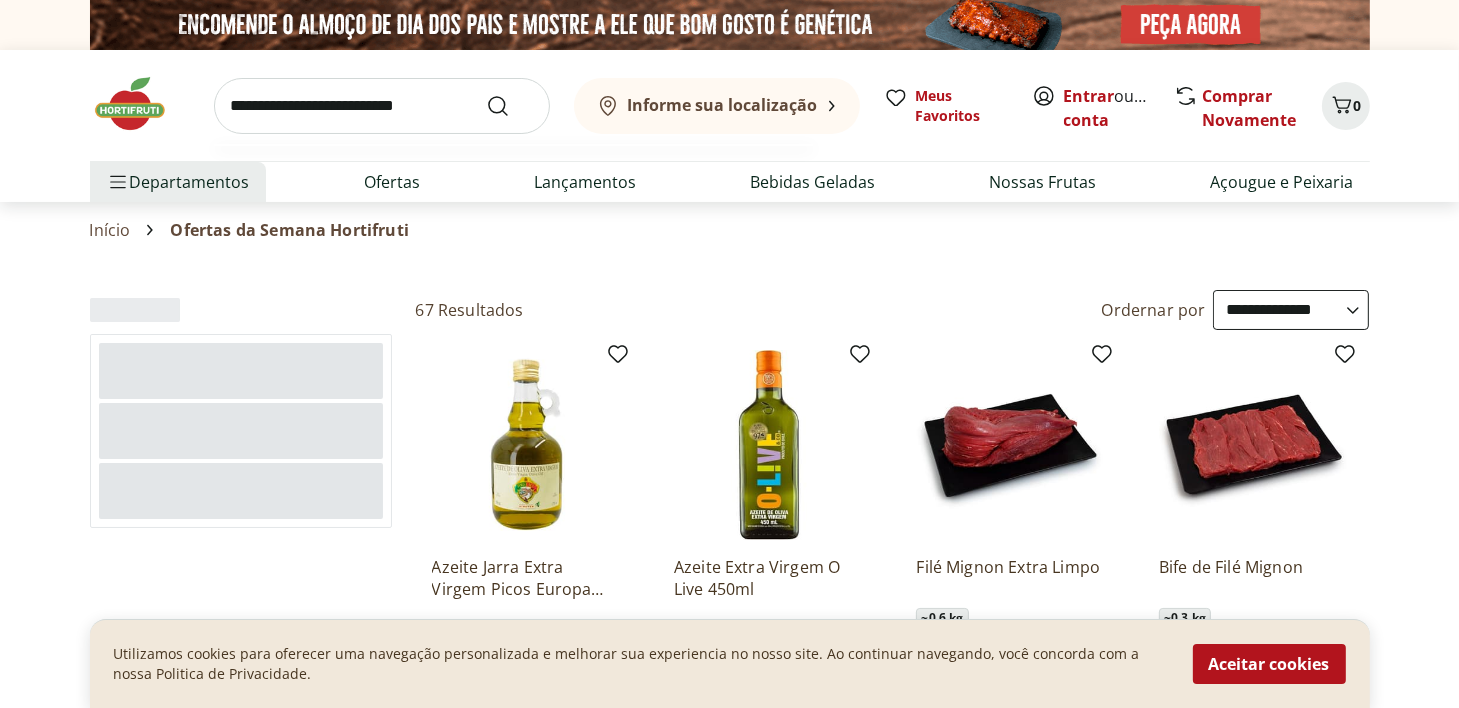 click at bounding box center [382, 106] 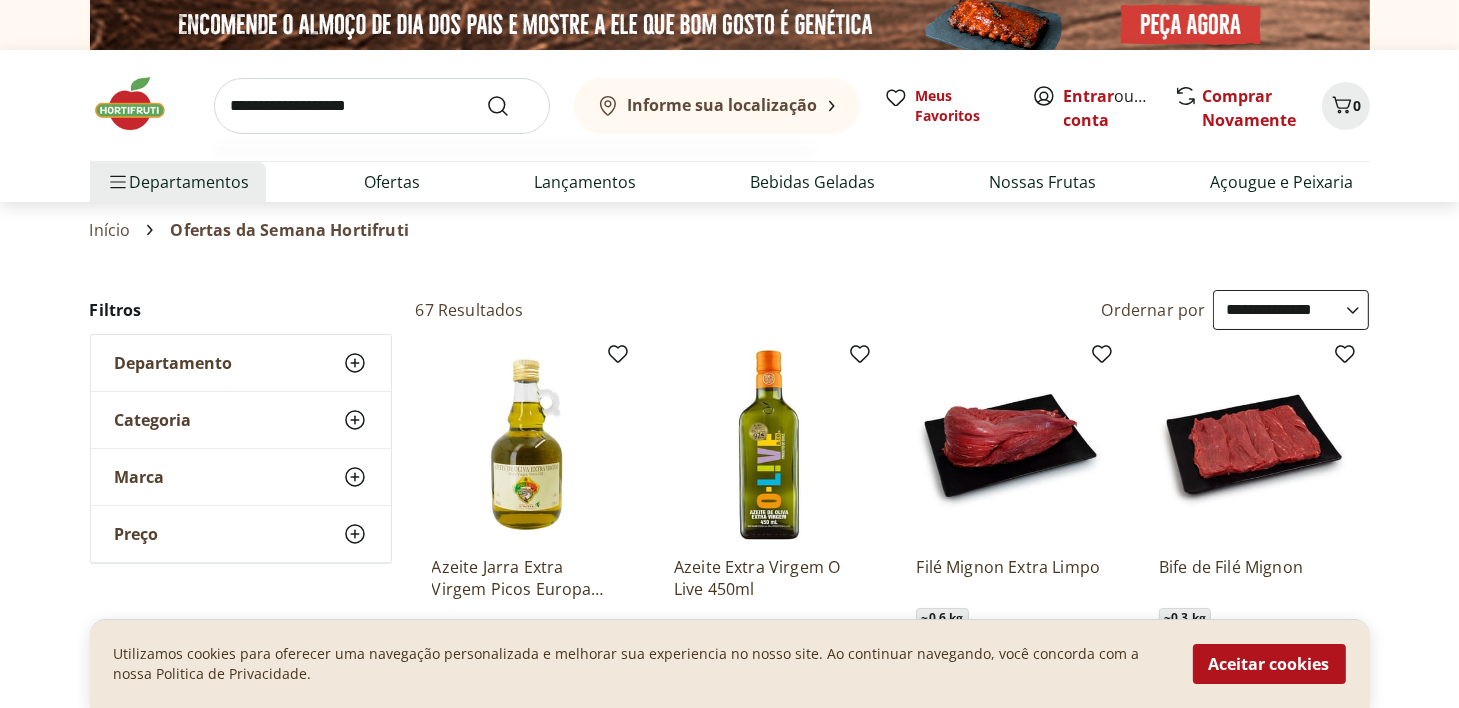 type on "**********" 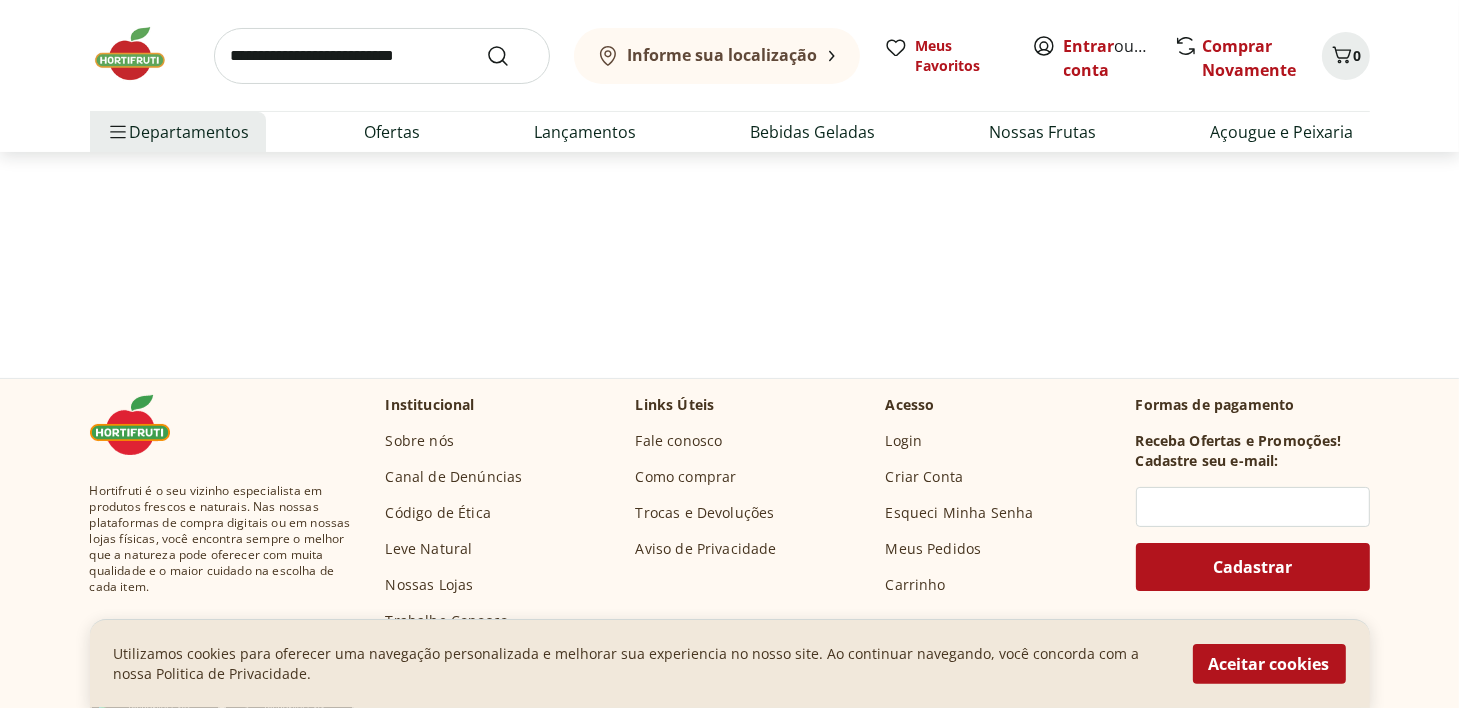 scroll, scrollTop: 272, scrollLeft: 0, axis: vertical 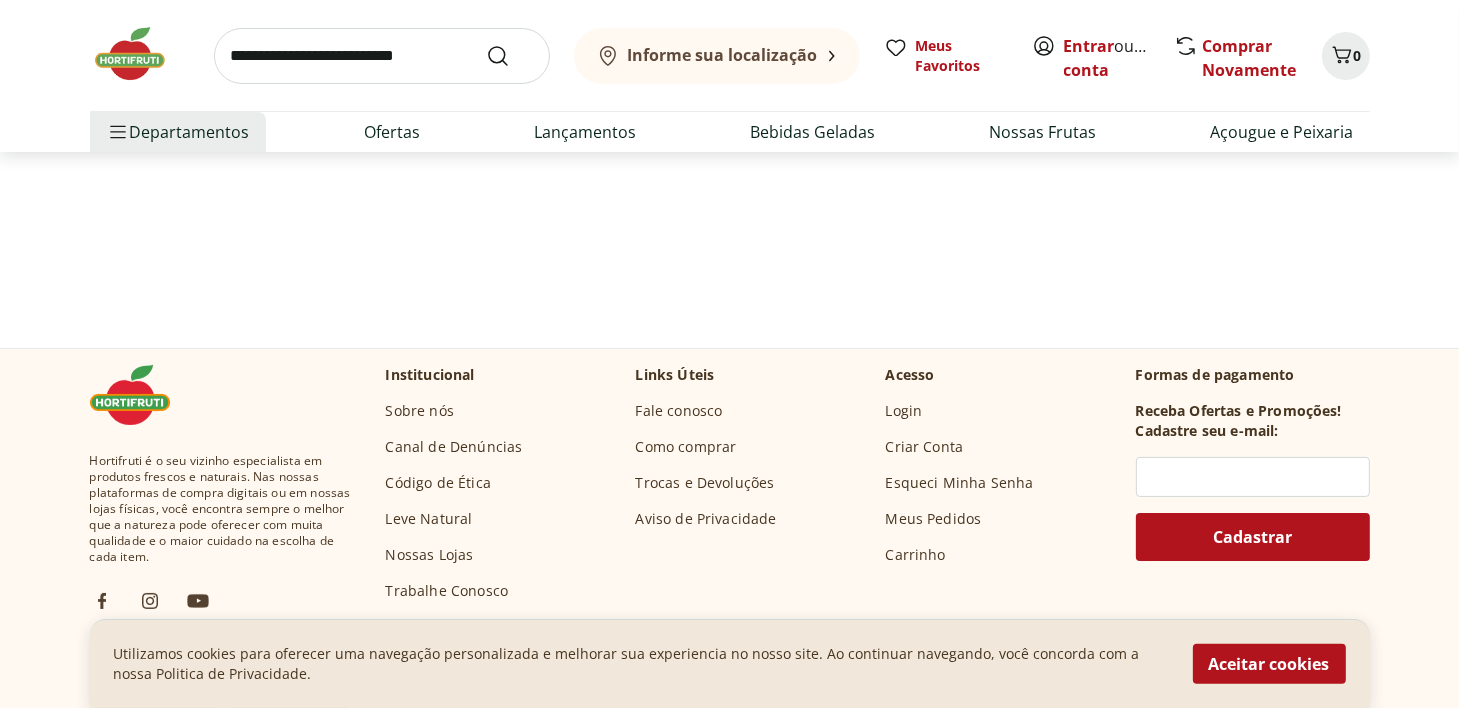 select on "**********" 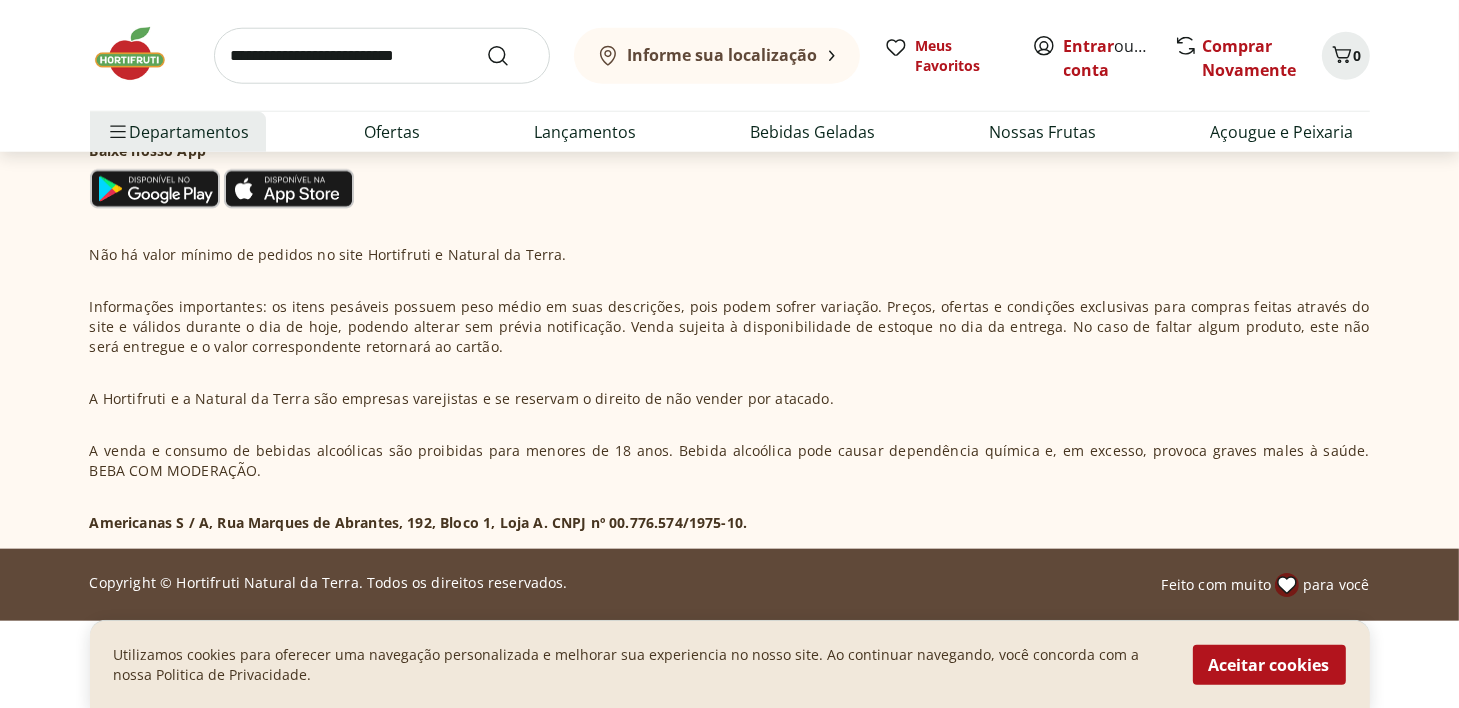 scroll, scrollTop: 0, scrollLeft: 0, axis: both 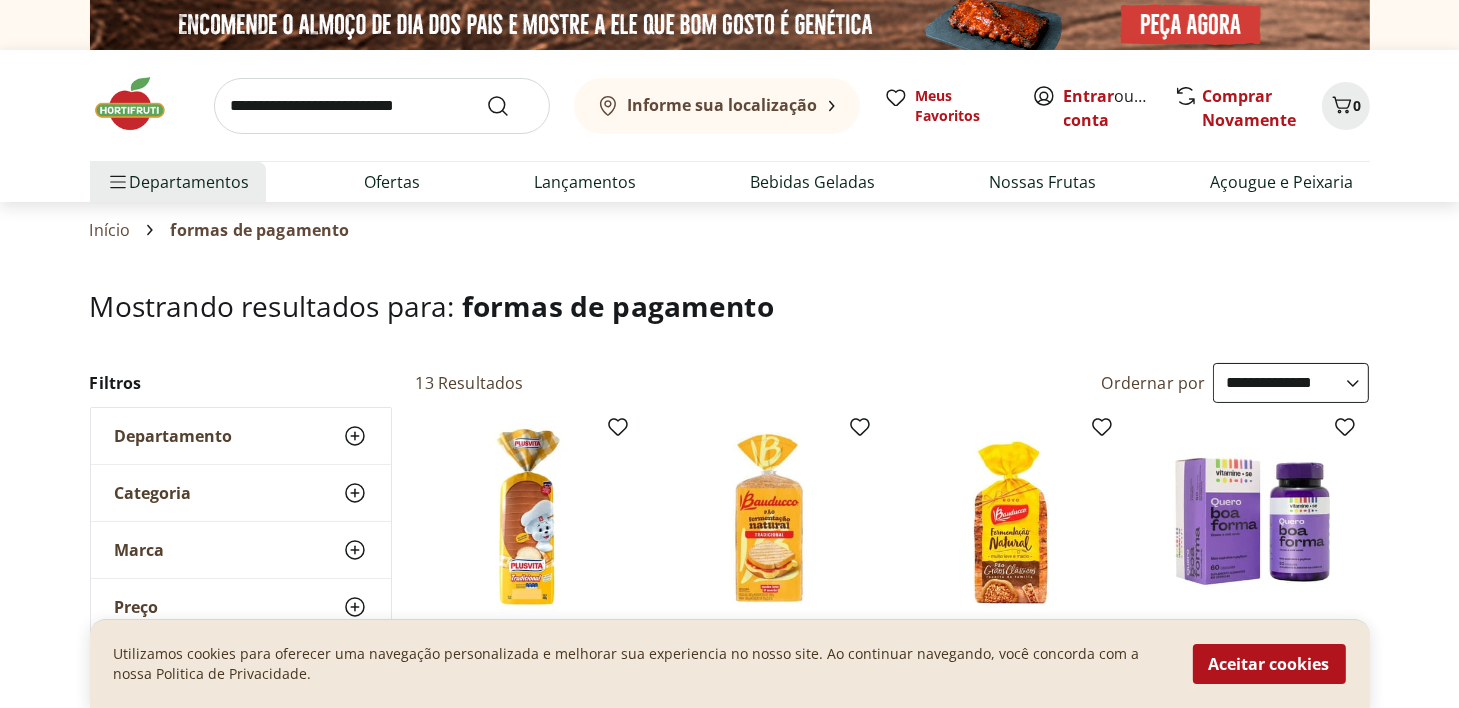 click on "Informe sua localização" at bounding box center (717, 106) 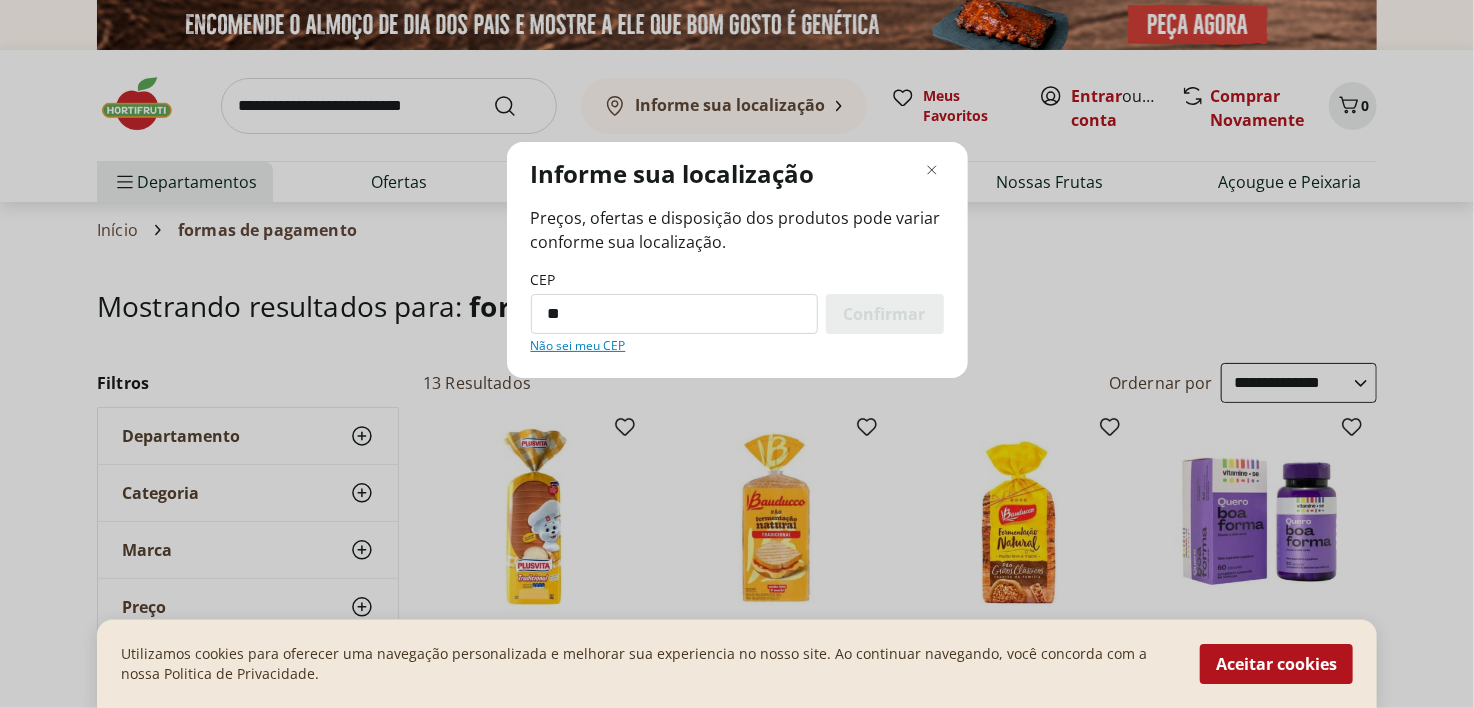 type on "*********" 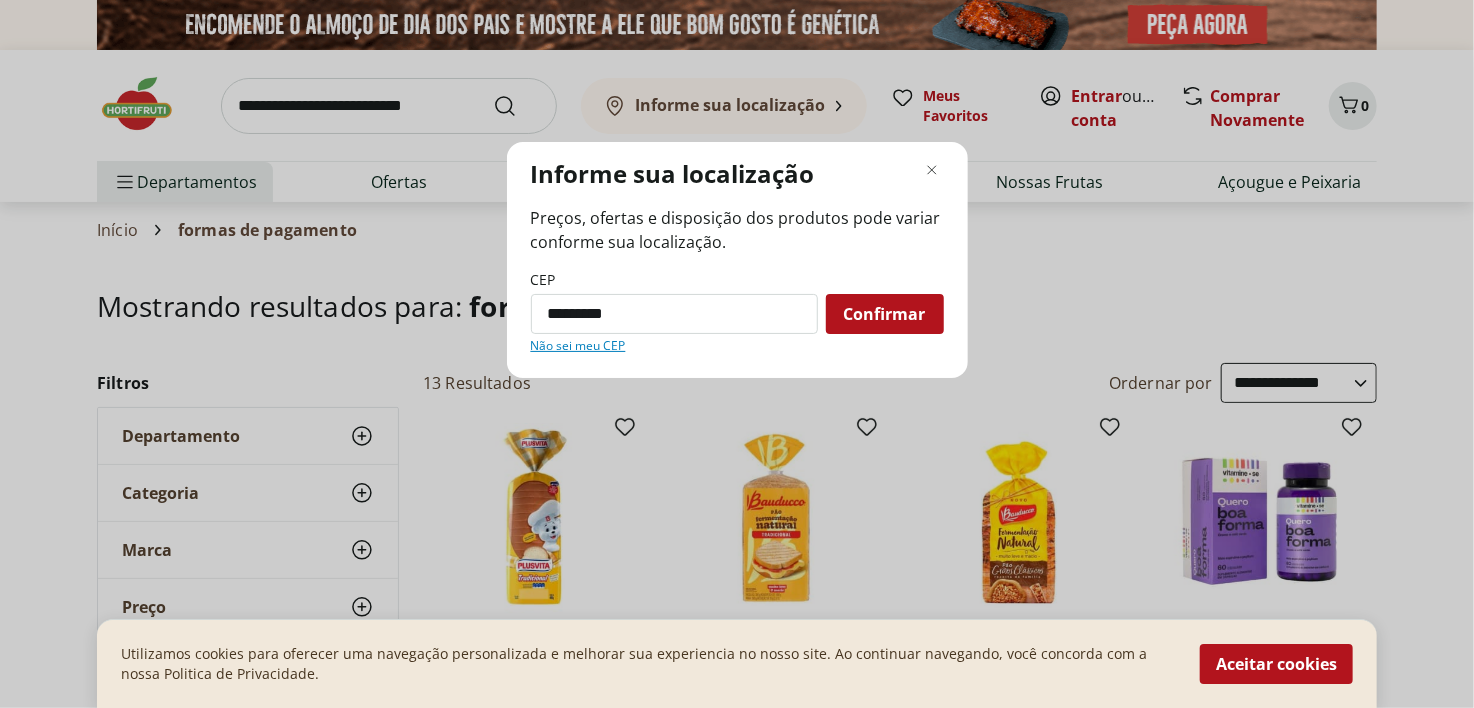 click on "Confirmar" at bounding box center [885, 314] 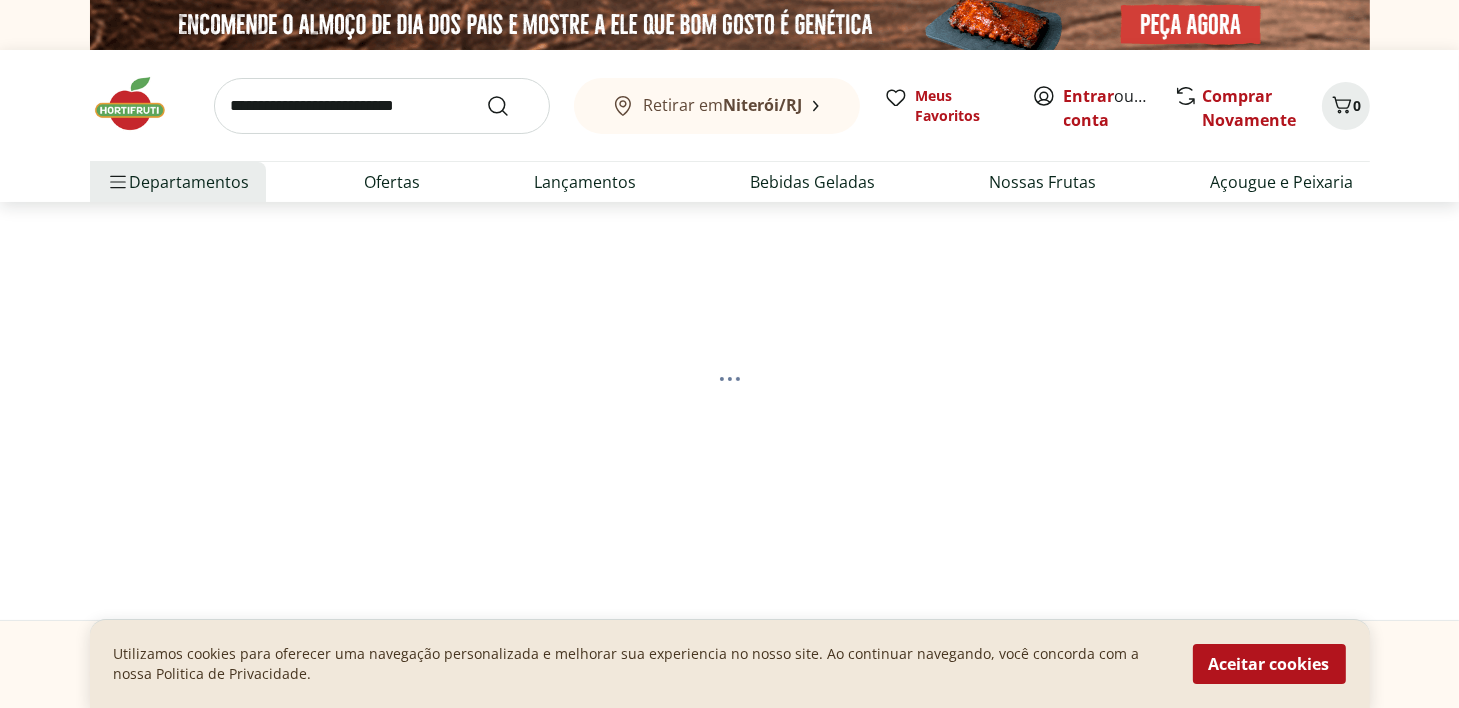 select on "**********" 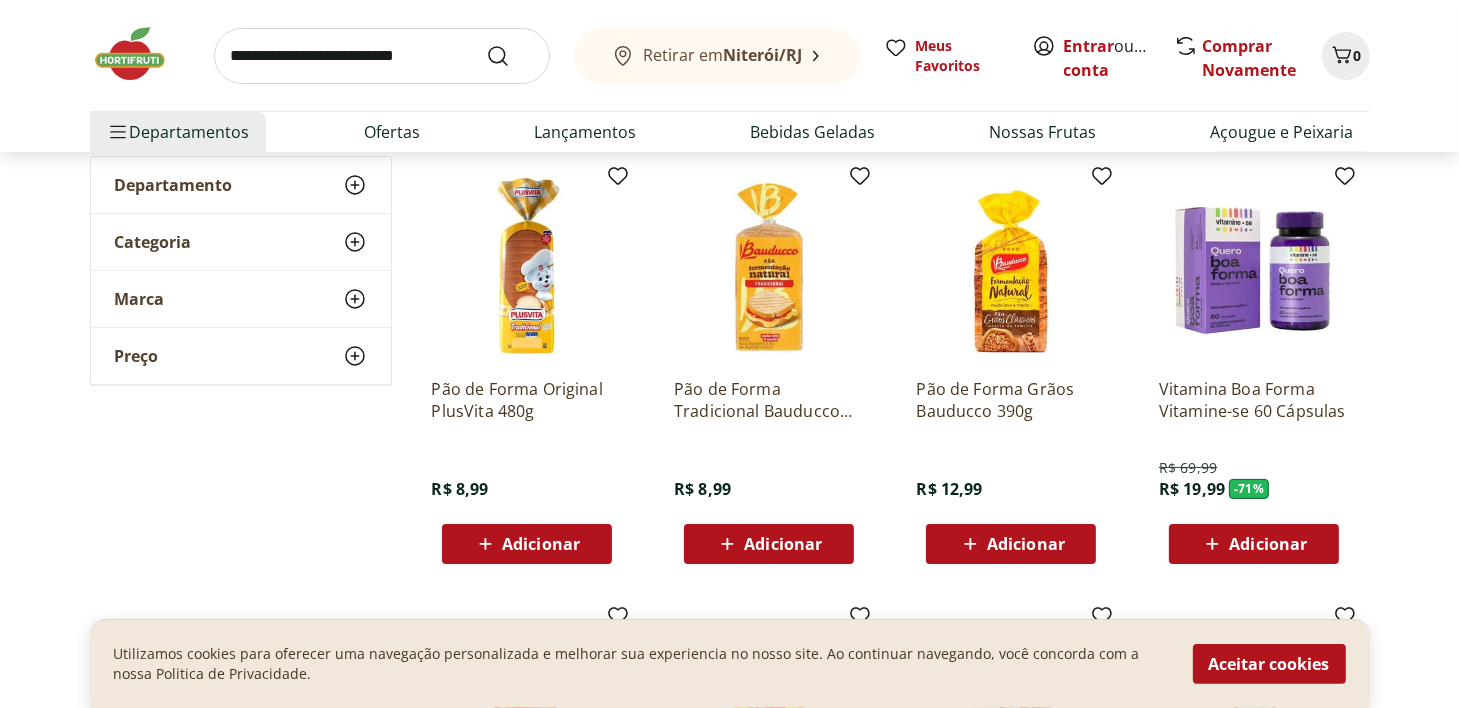 scroll, scrollTop: 0, scrollLeft: 0, axis: both 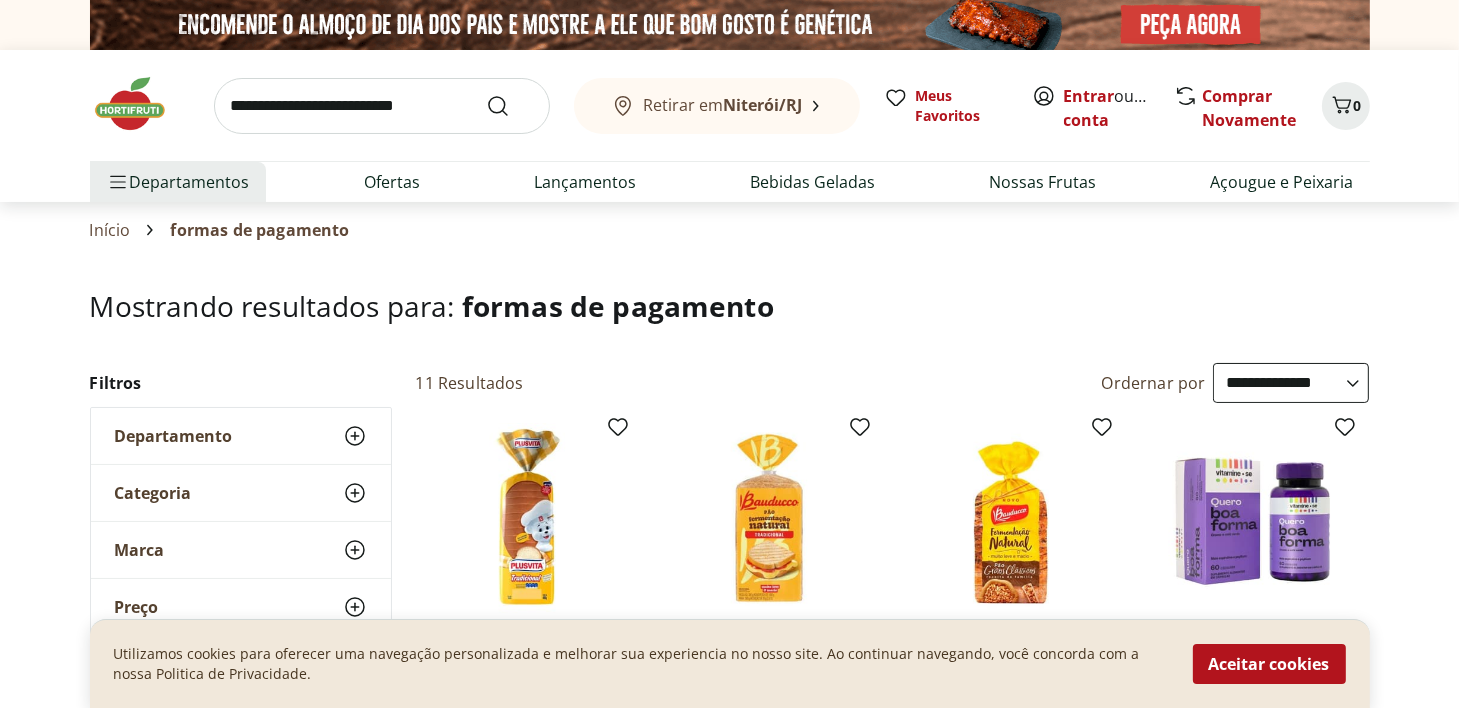 click at bounding box center (140, 104) 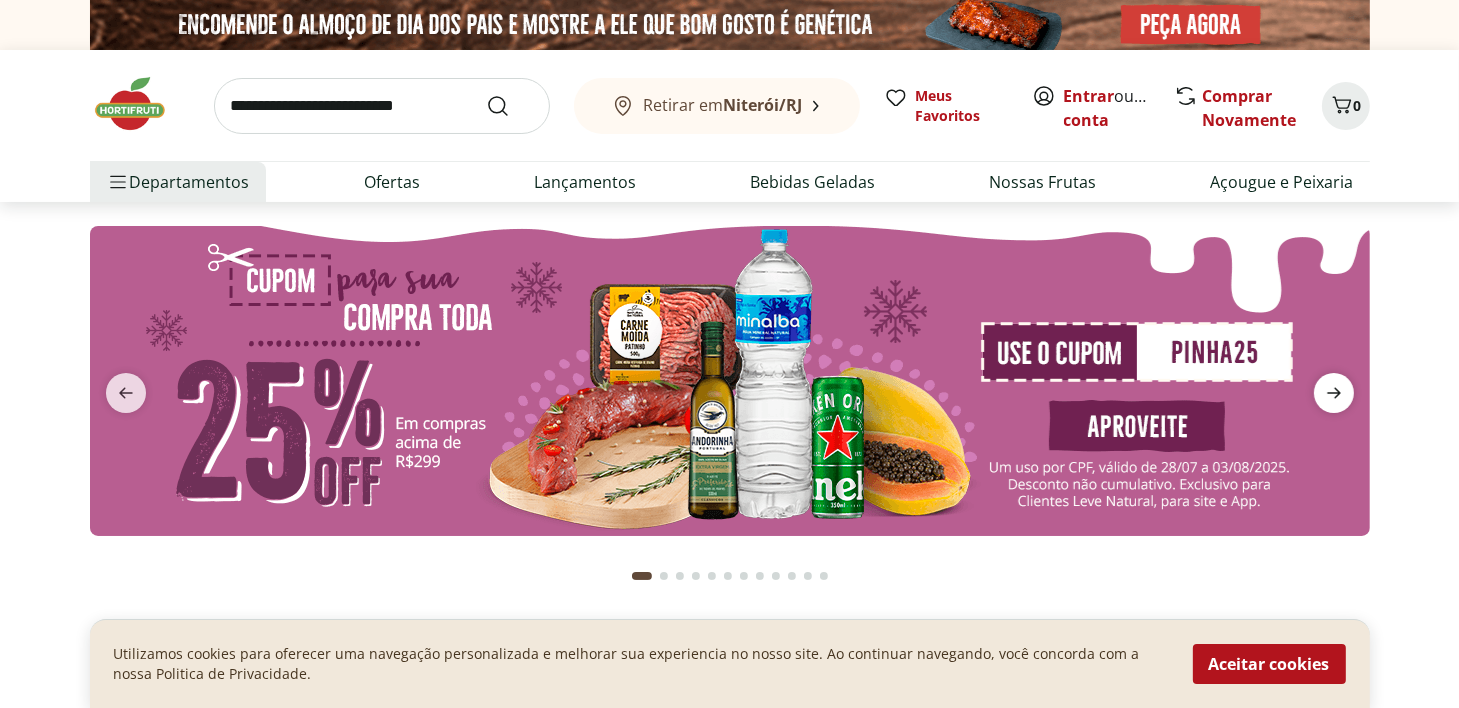 click 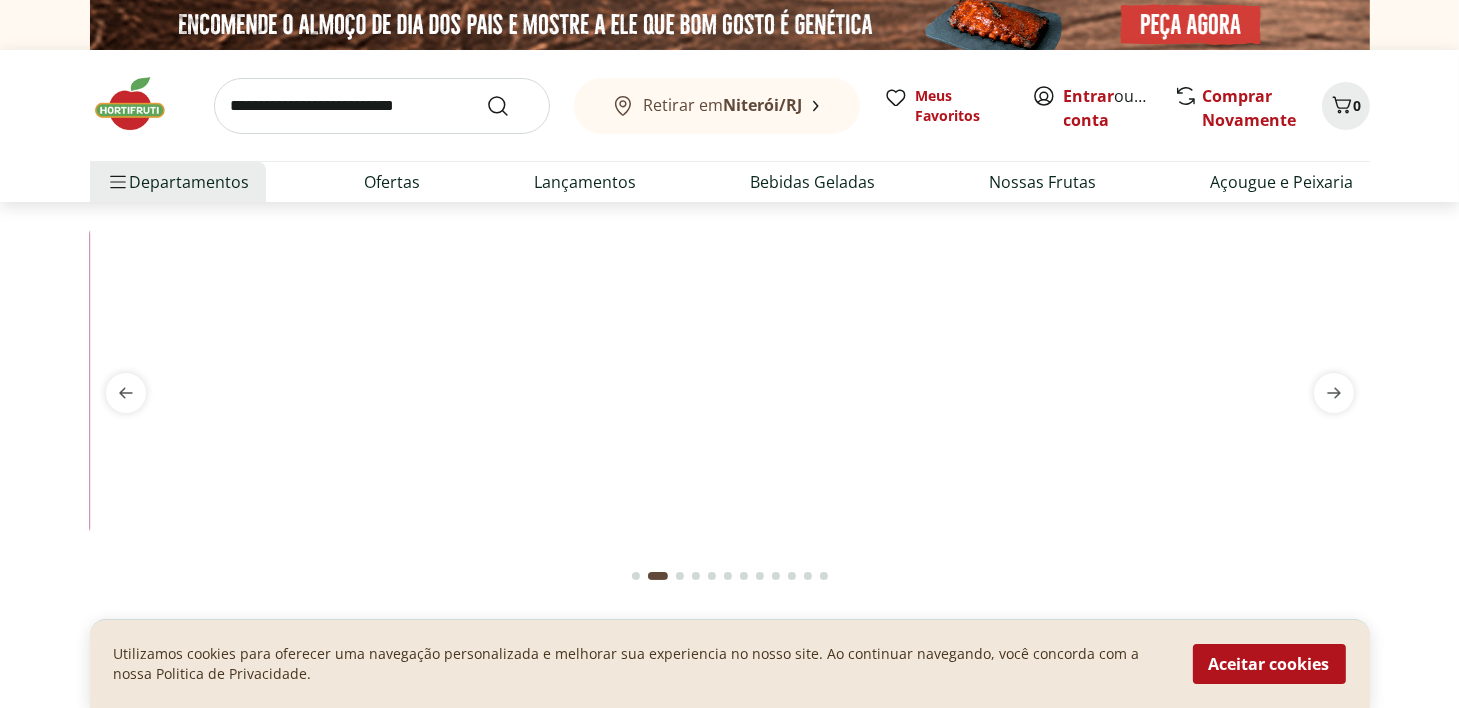 click at bounding box center [126, 393] 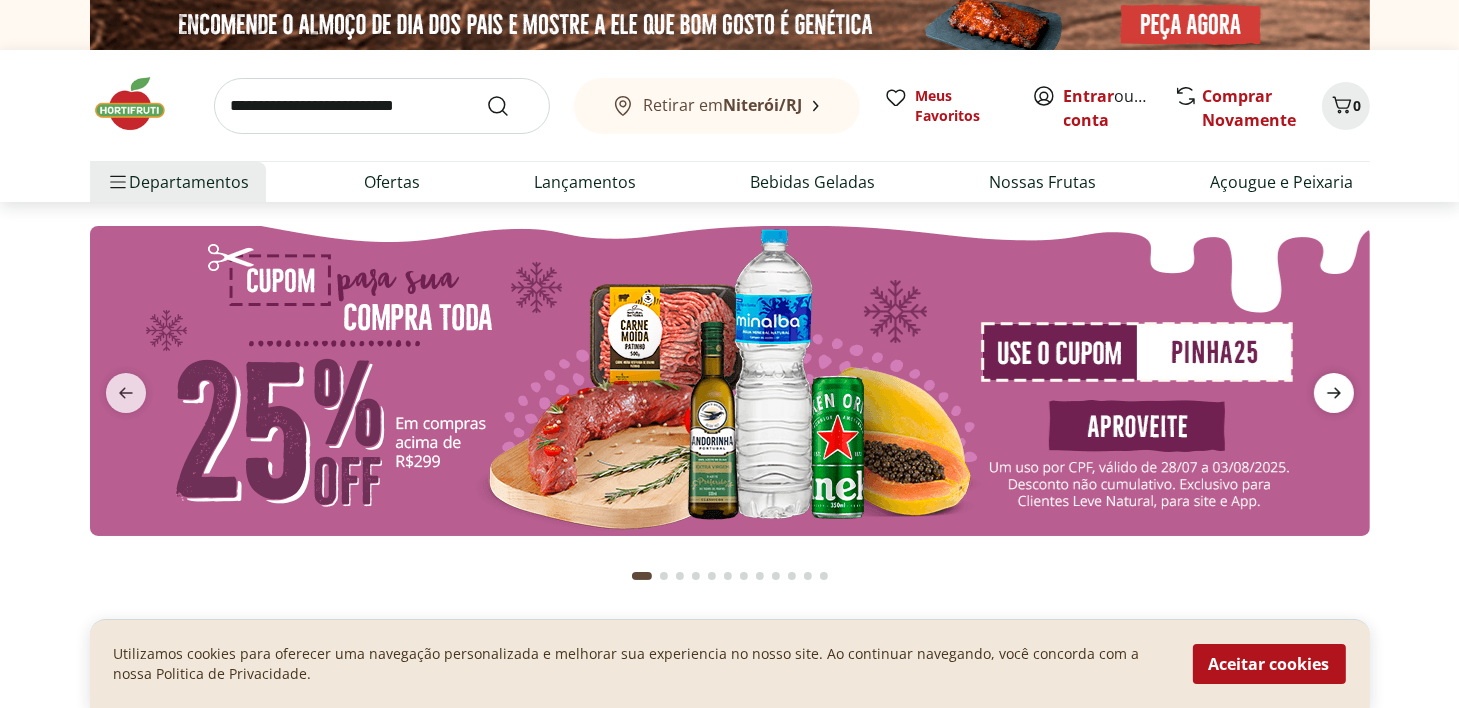click 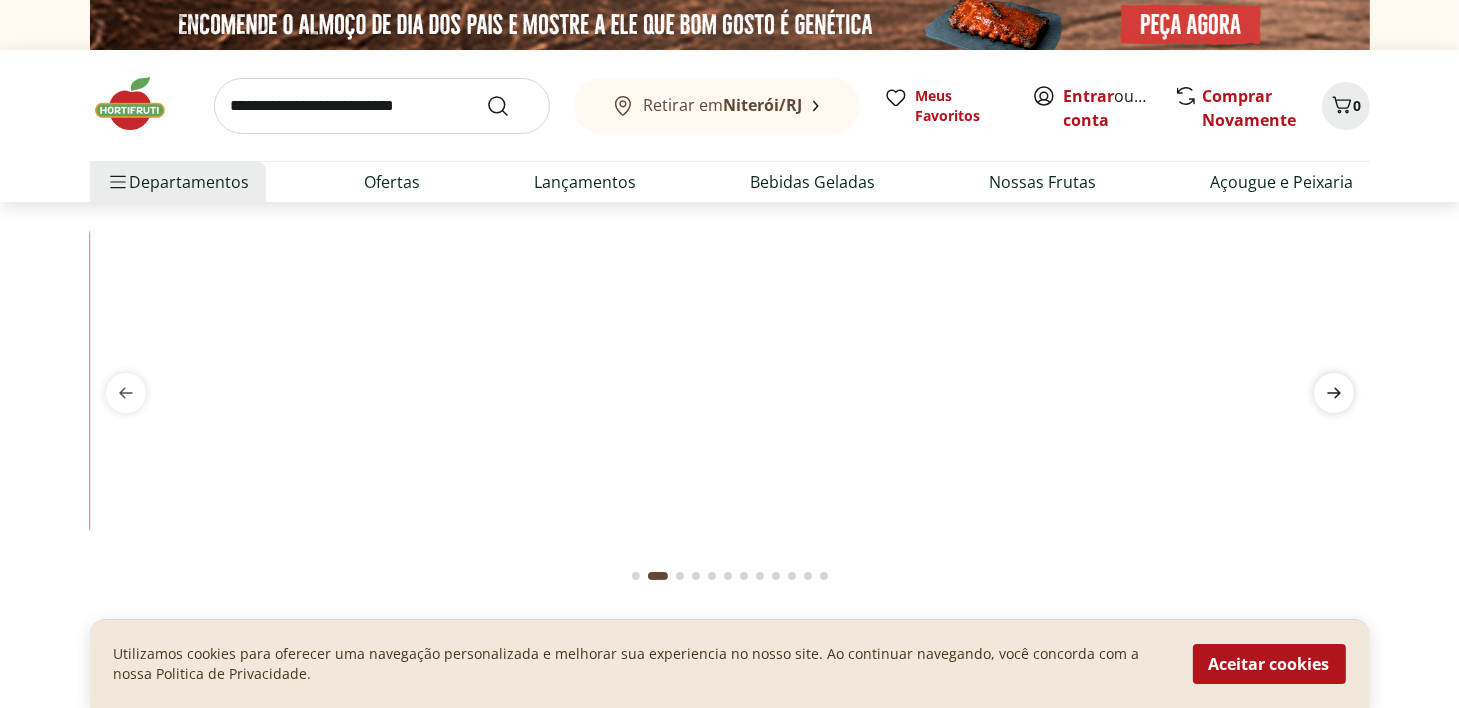 click 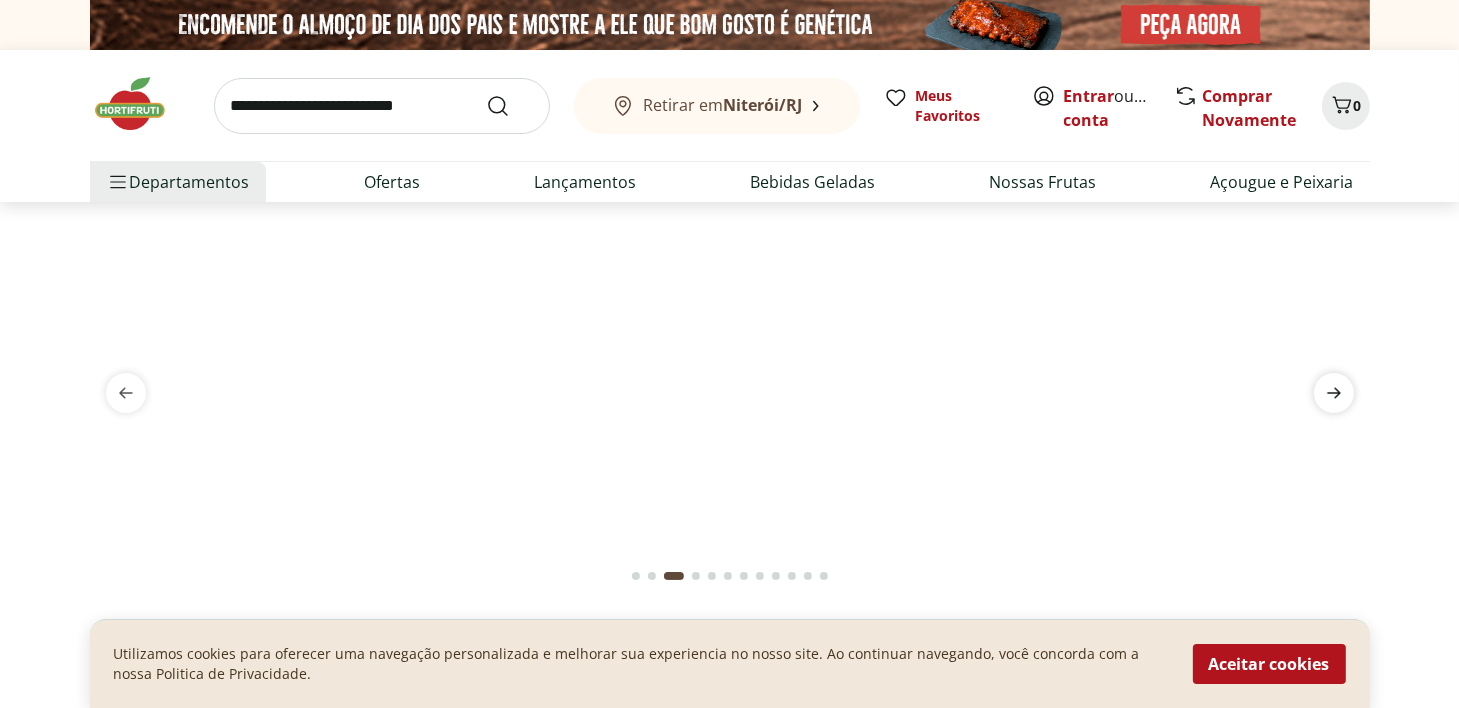 click 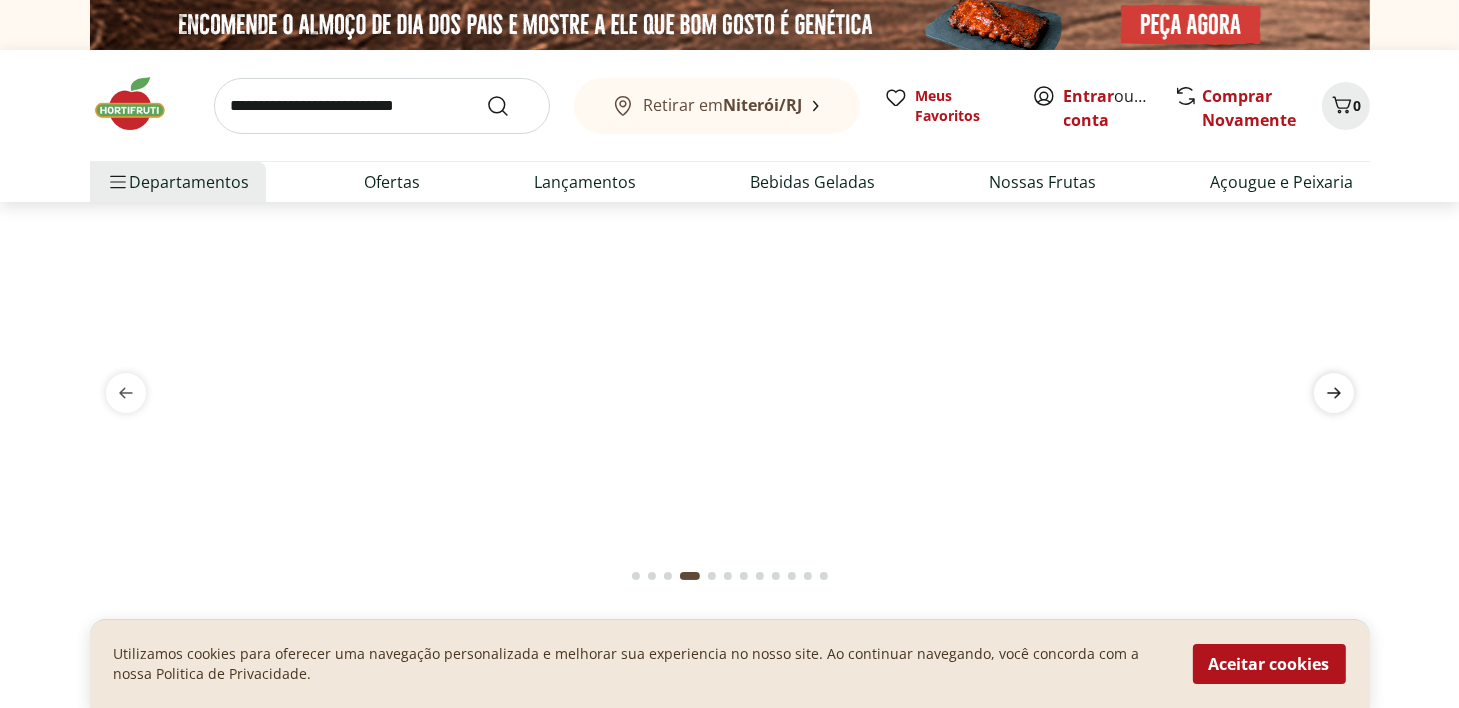 click 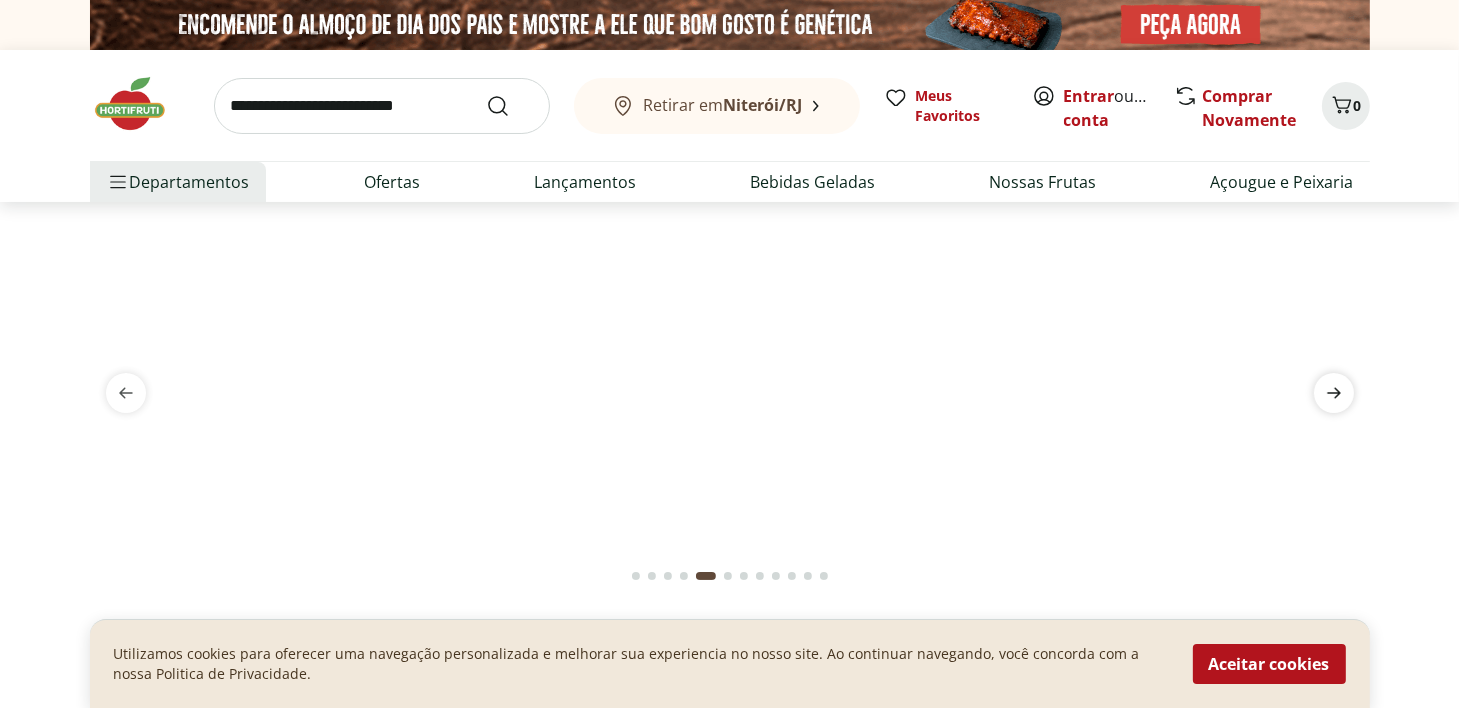 click 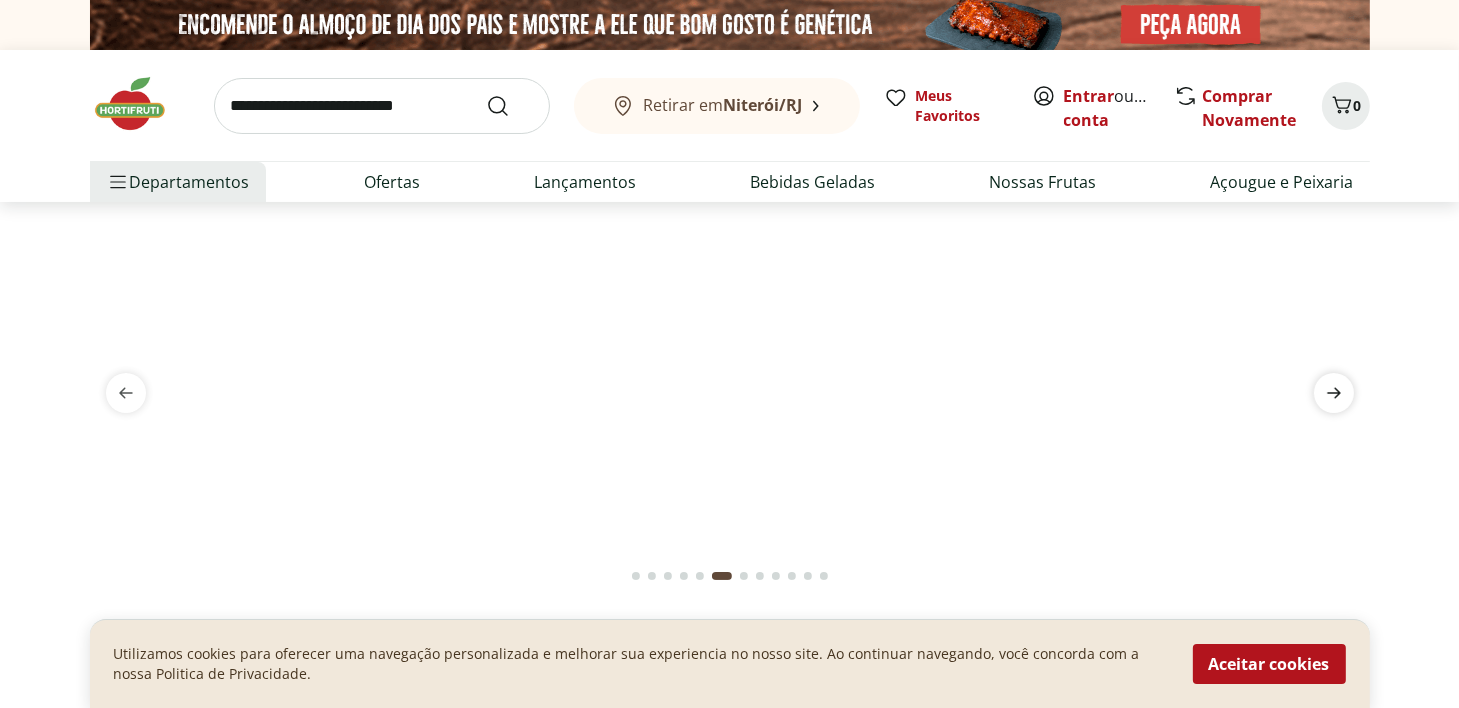 click 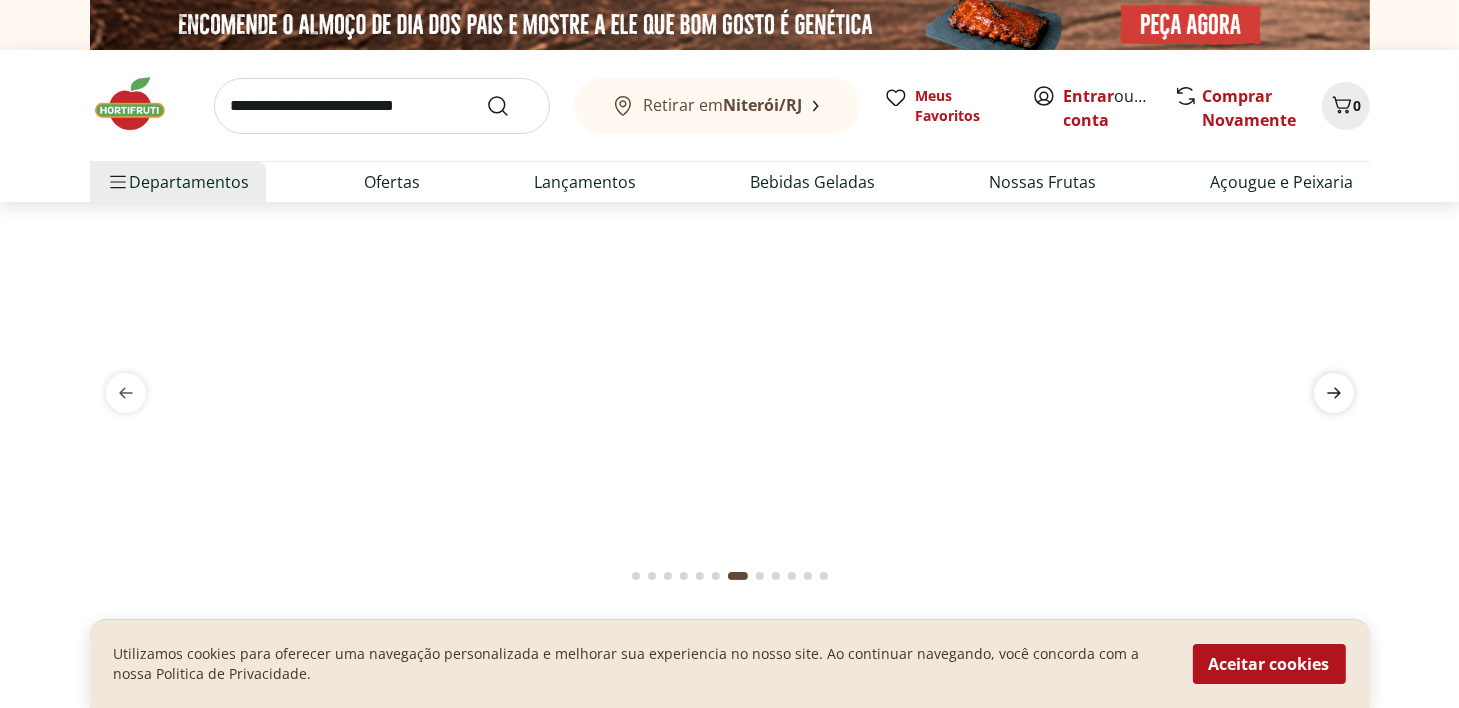 click 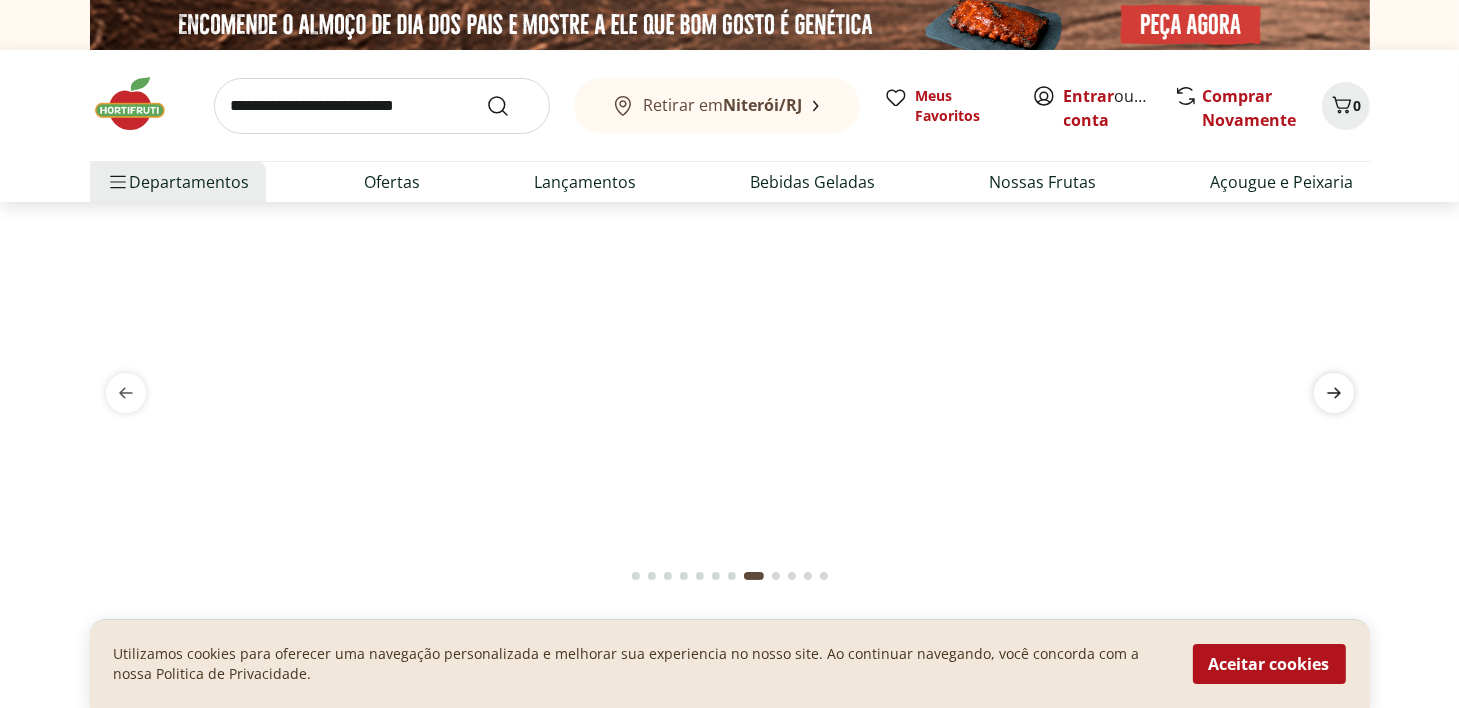 click 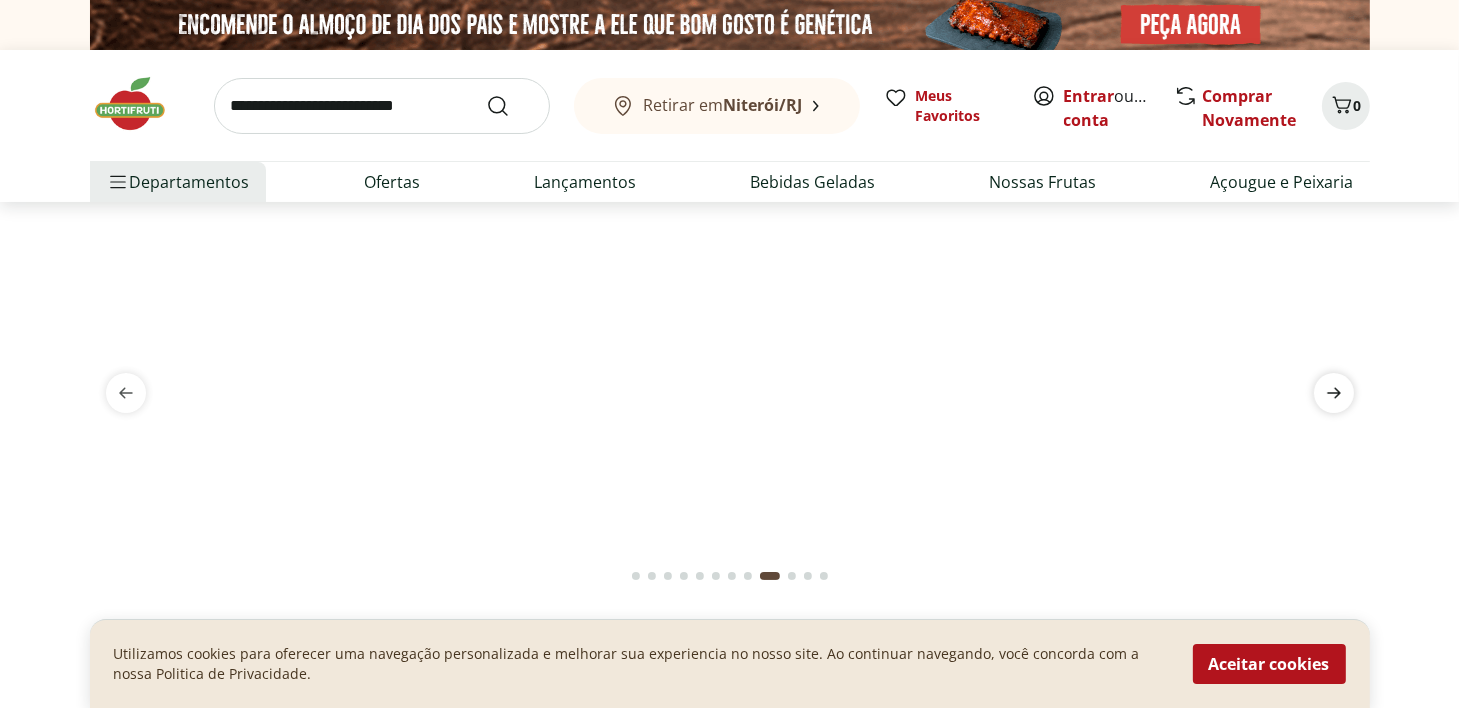 click 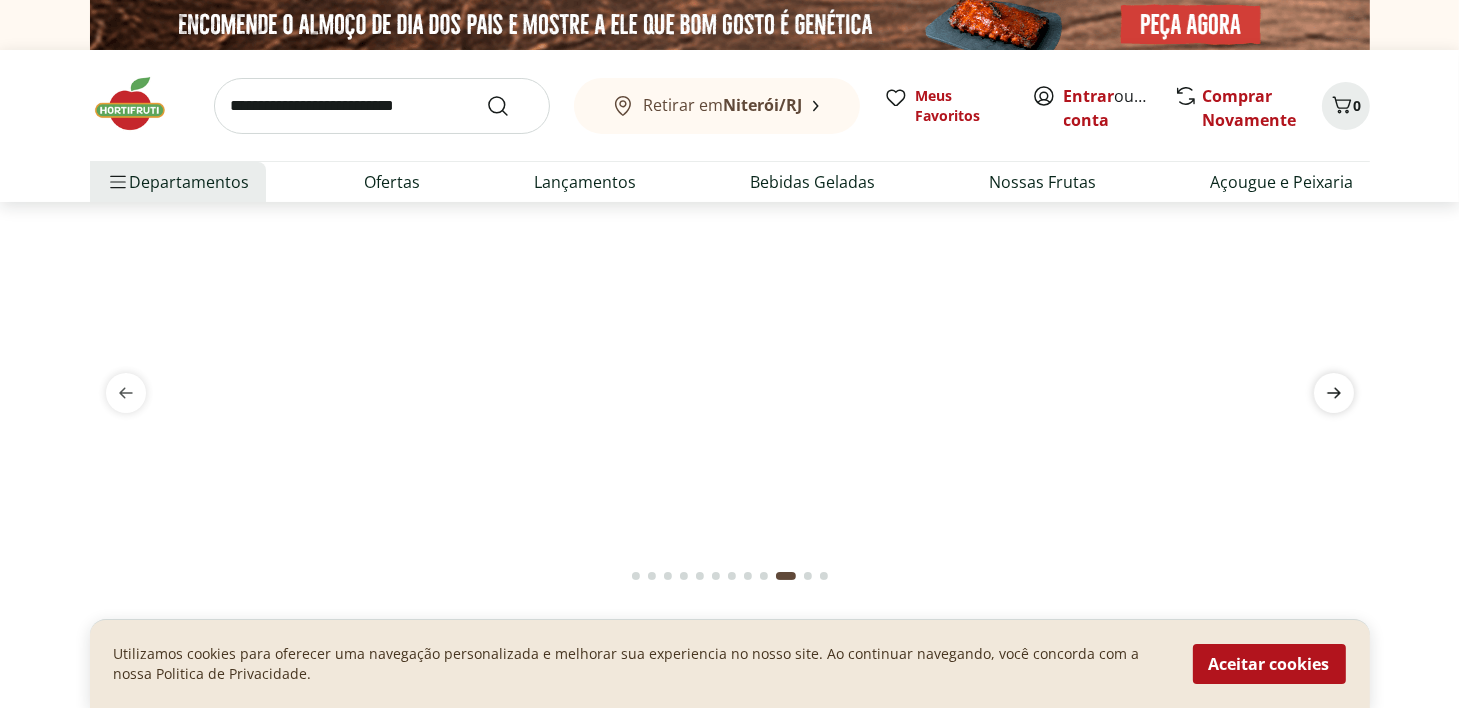 click 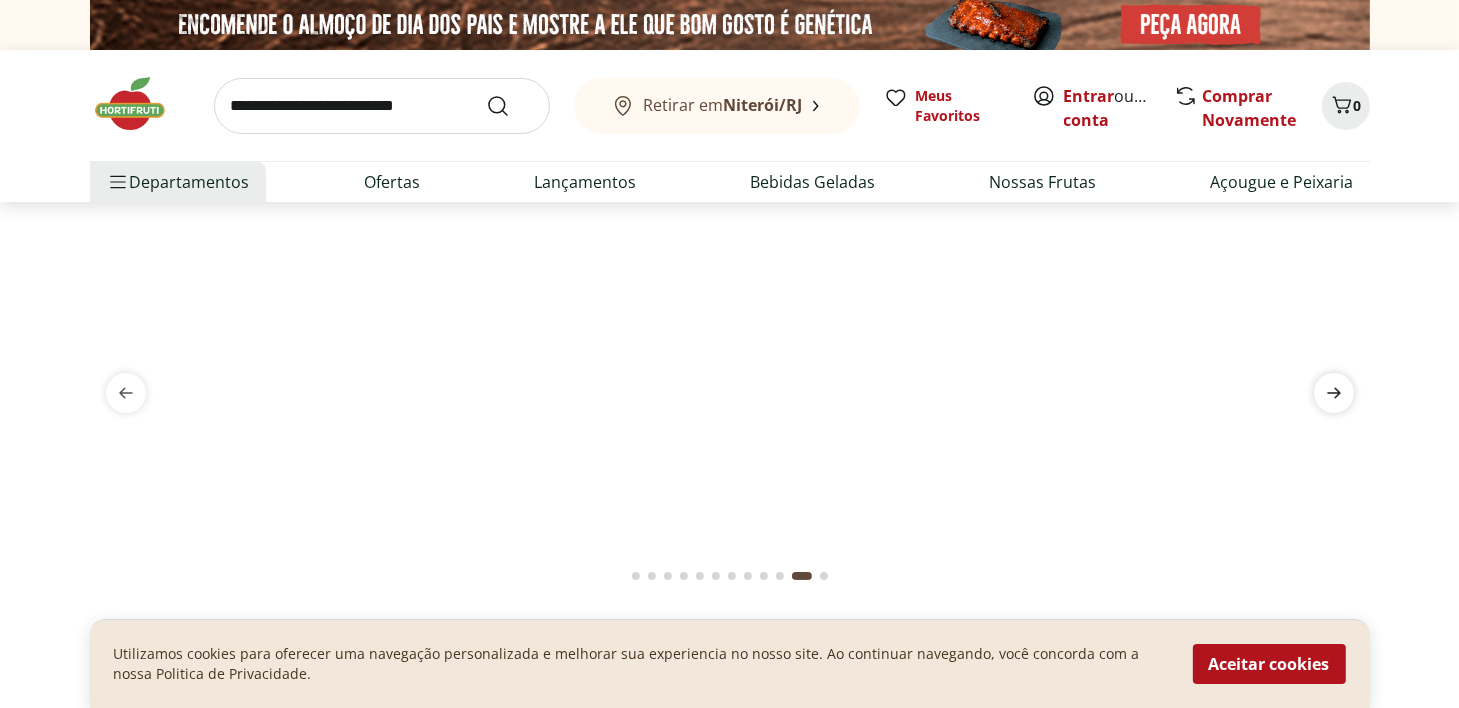 click 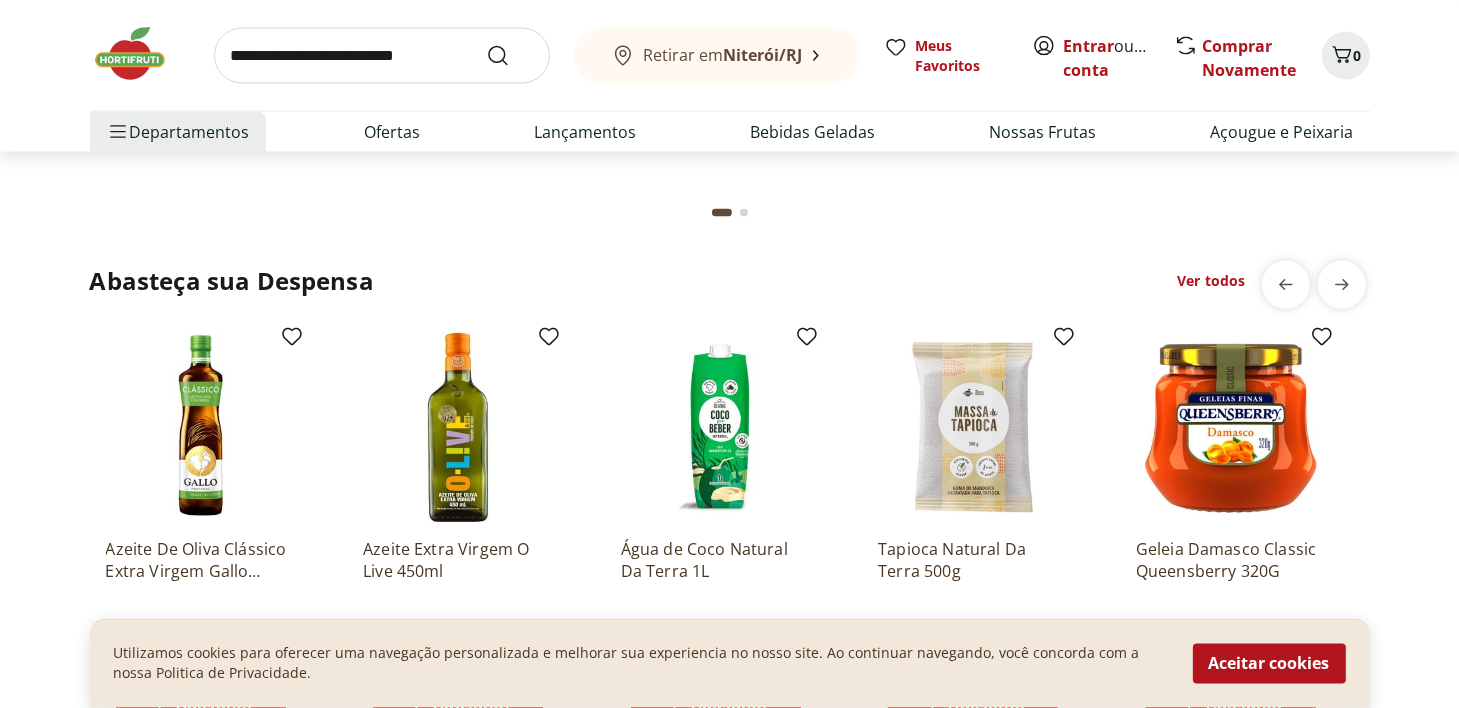 scroll, scrollTop: 548, scrollLeft: 0, axis: vertical 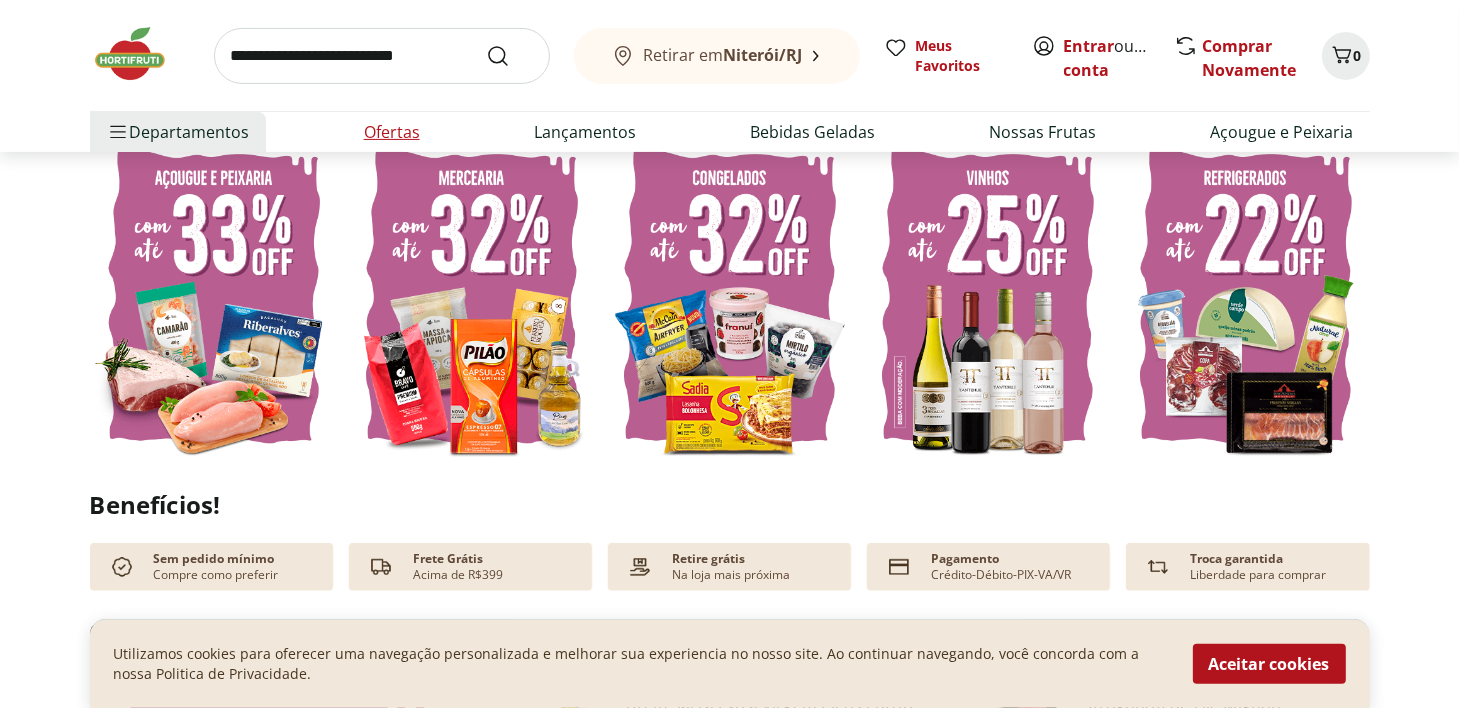 click on "Ofertas" at bounding box center [392, 132] 